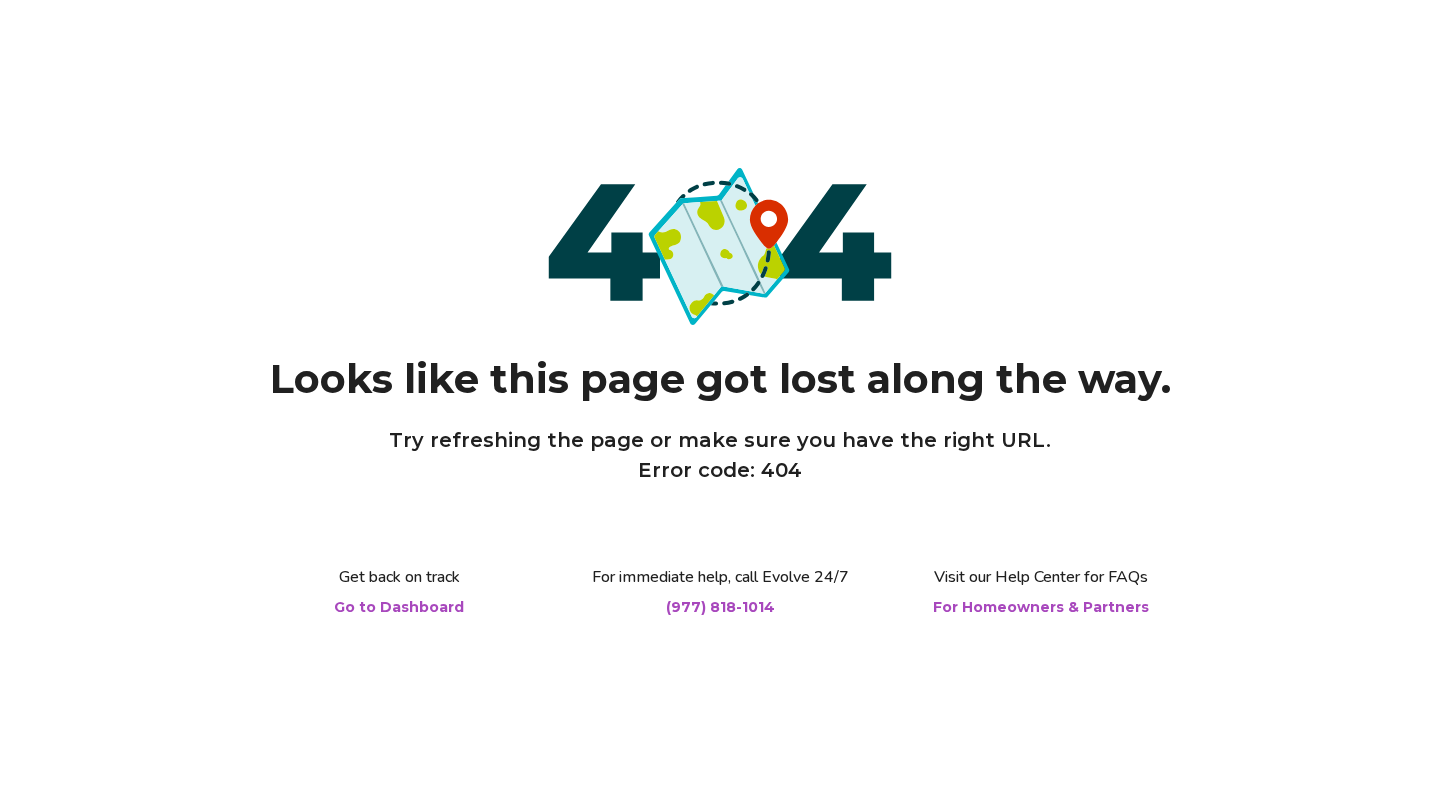 scroll, scrollTop: 0, scrollLeft: 0, axis: both 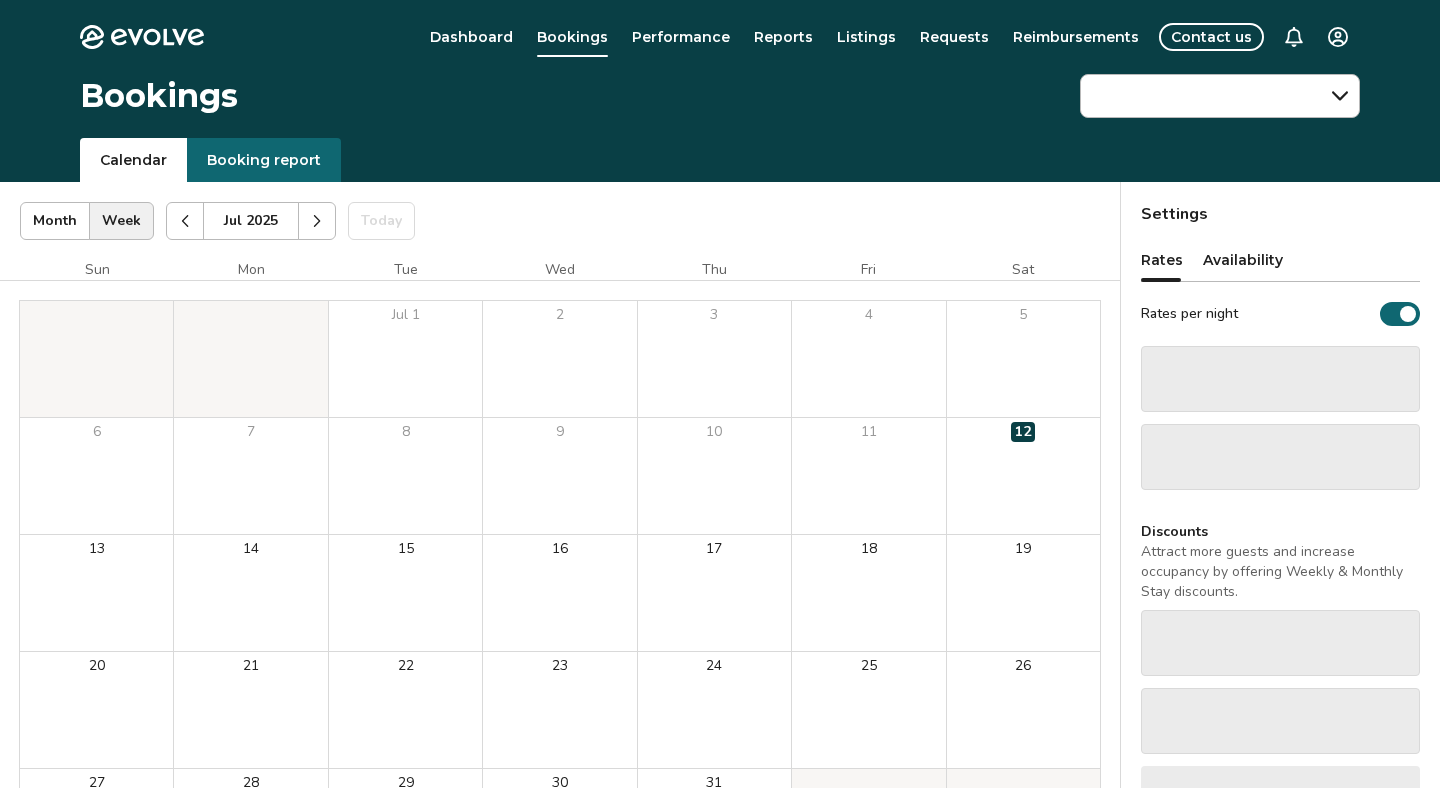 click on "Evolve Dashboard Bookings Performance Reports Listings Requests Reimbursements Contact us Bookings Calendar Booking report Jul 2025  | Views Month Week Jul 2025 Today Settings Jul 2025 Sun Mon Tue Wed Thu Fri Sat Jul 1 2 3 4 5 6 7 8 9 10 11 12 13 14 15 16 17 18 19 20 21 22 23 24 25 26 27 28 29 30 31 Booking Pending Evolve/Owner Settings Rates Availability Rates per night ‌ ‌ Discounts Attract more guests and increase occupancy by offering Weekly & Monthly Stay discounts. ‌ ‌ ‌ © 2013-Present Evolve Vacation Rental Network Privacy Policy | Terms of Service" at bounding box center [720, 517] 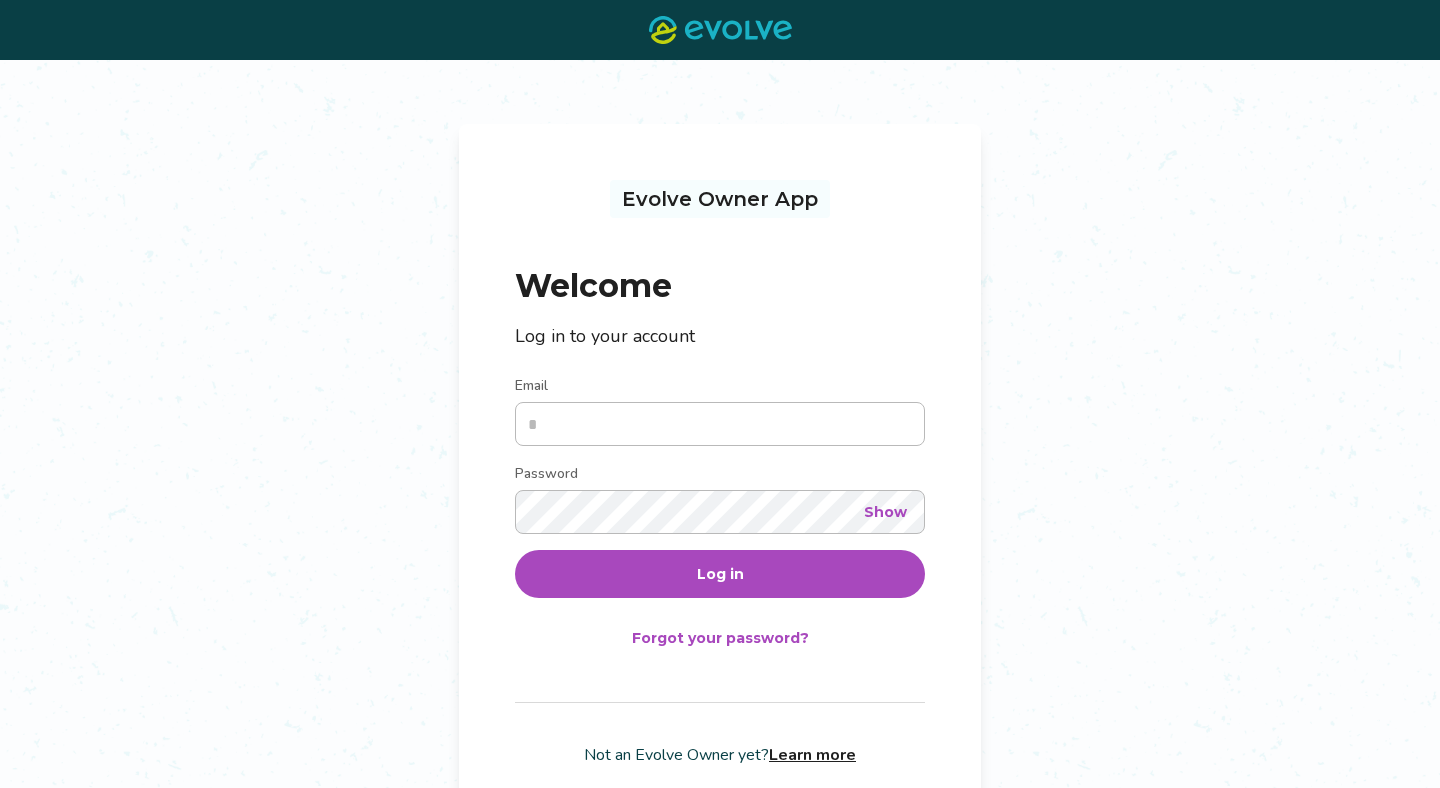 scroll, scrollTop: 0, scrollLeft: 0, axis: both 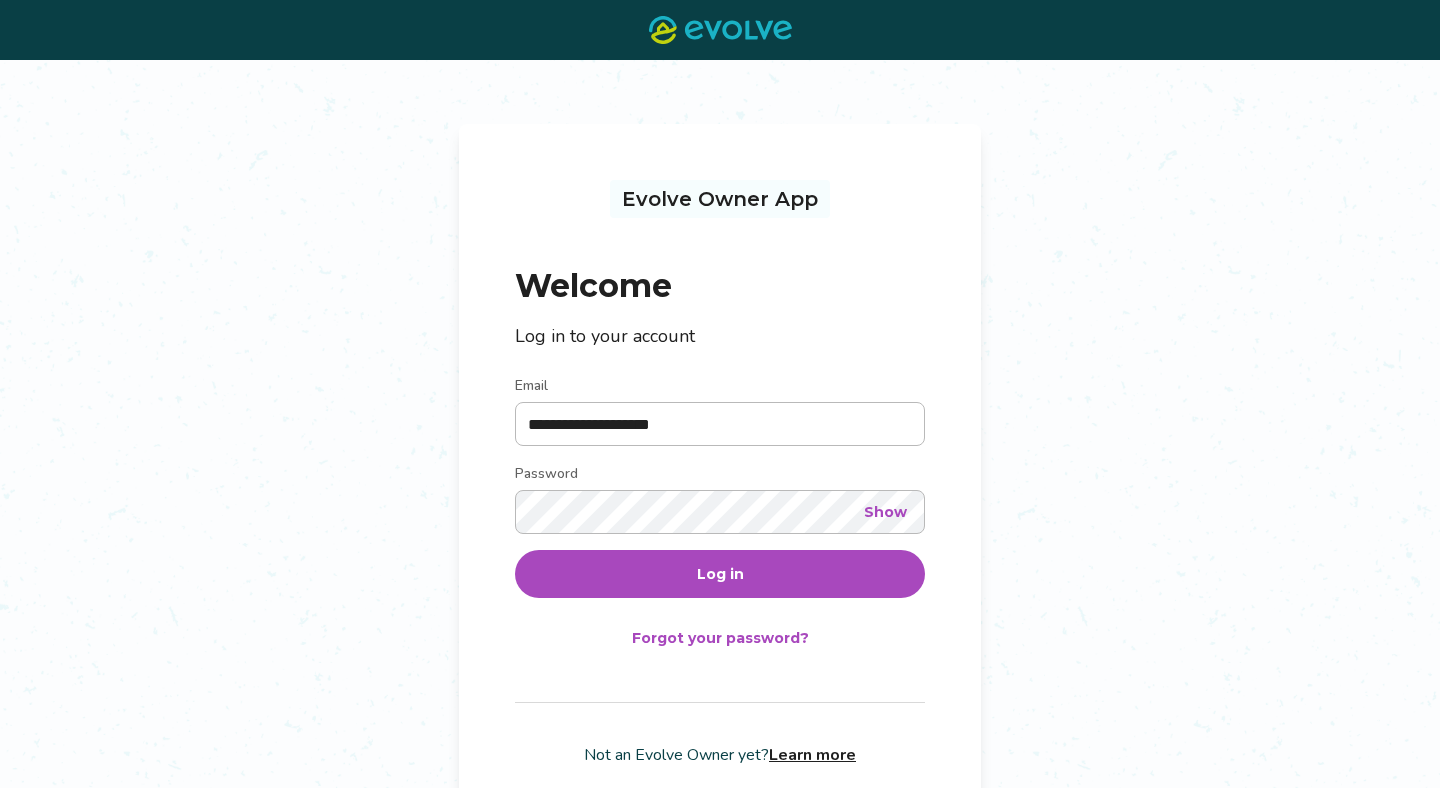 type on "**********" 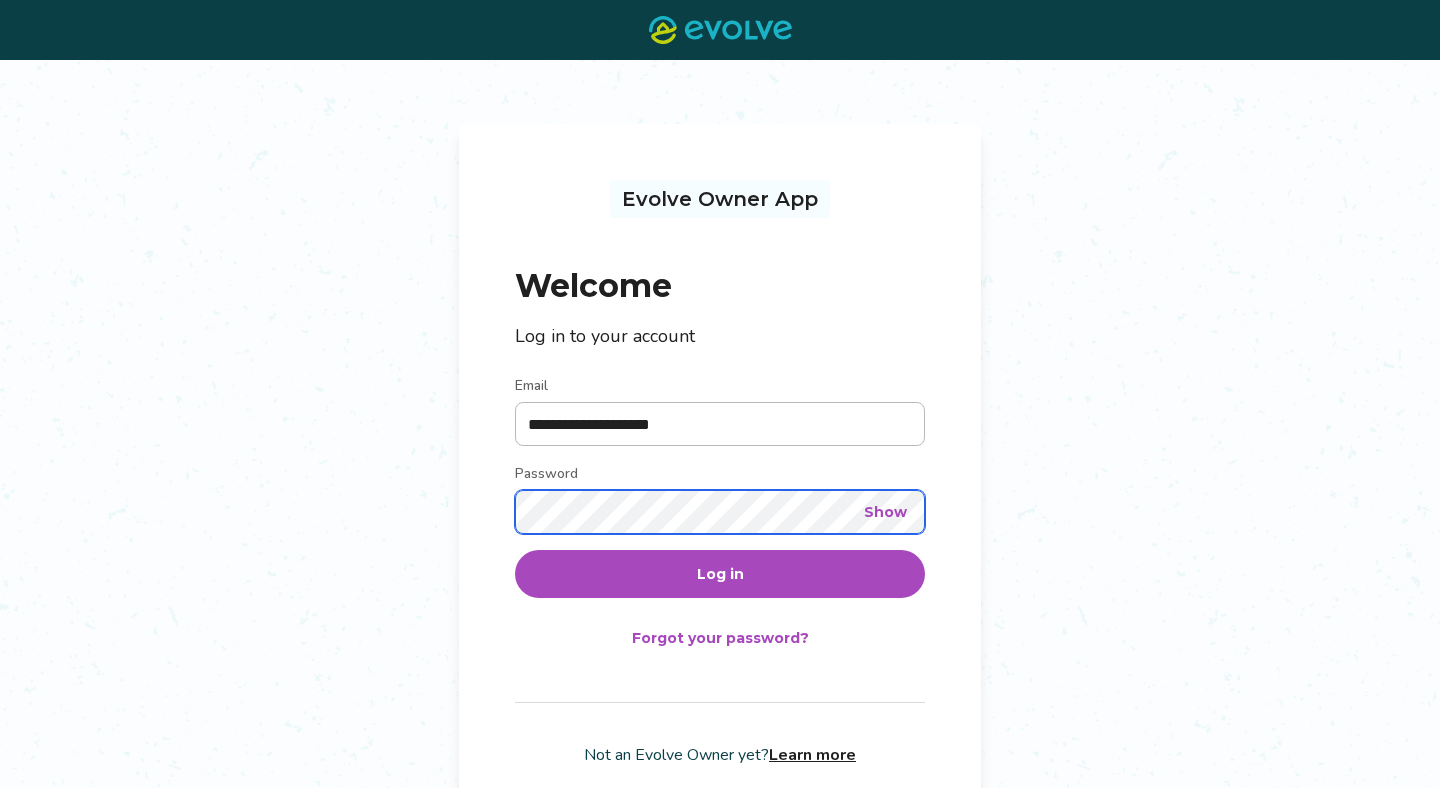 click on "Log in" at bounding box center (720, 574) 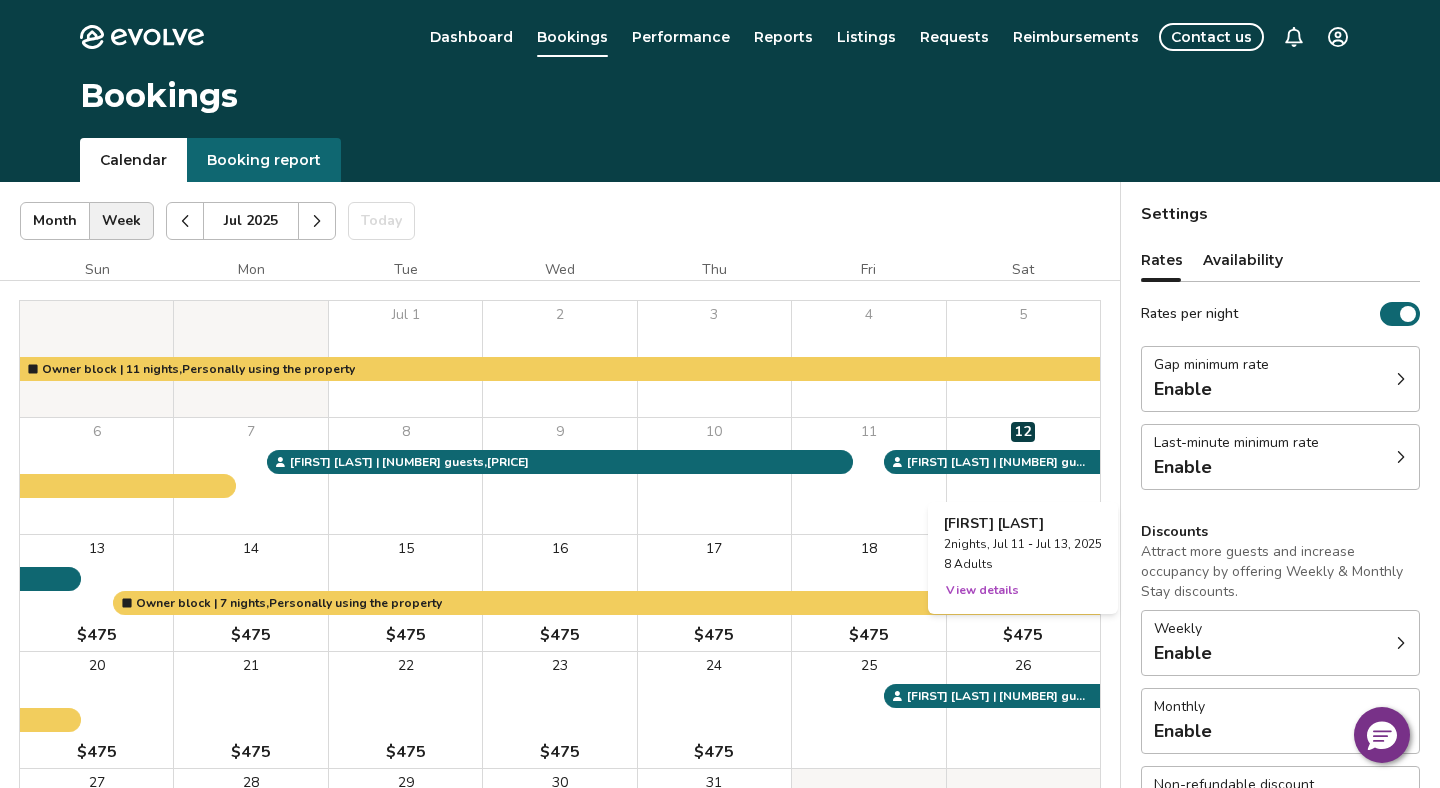 click on "12" at bounding box center [1023, 476] 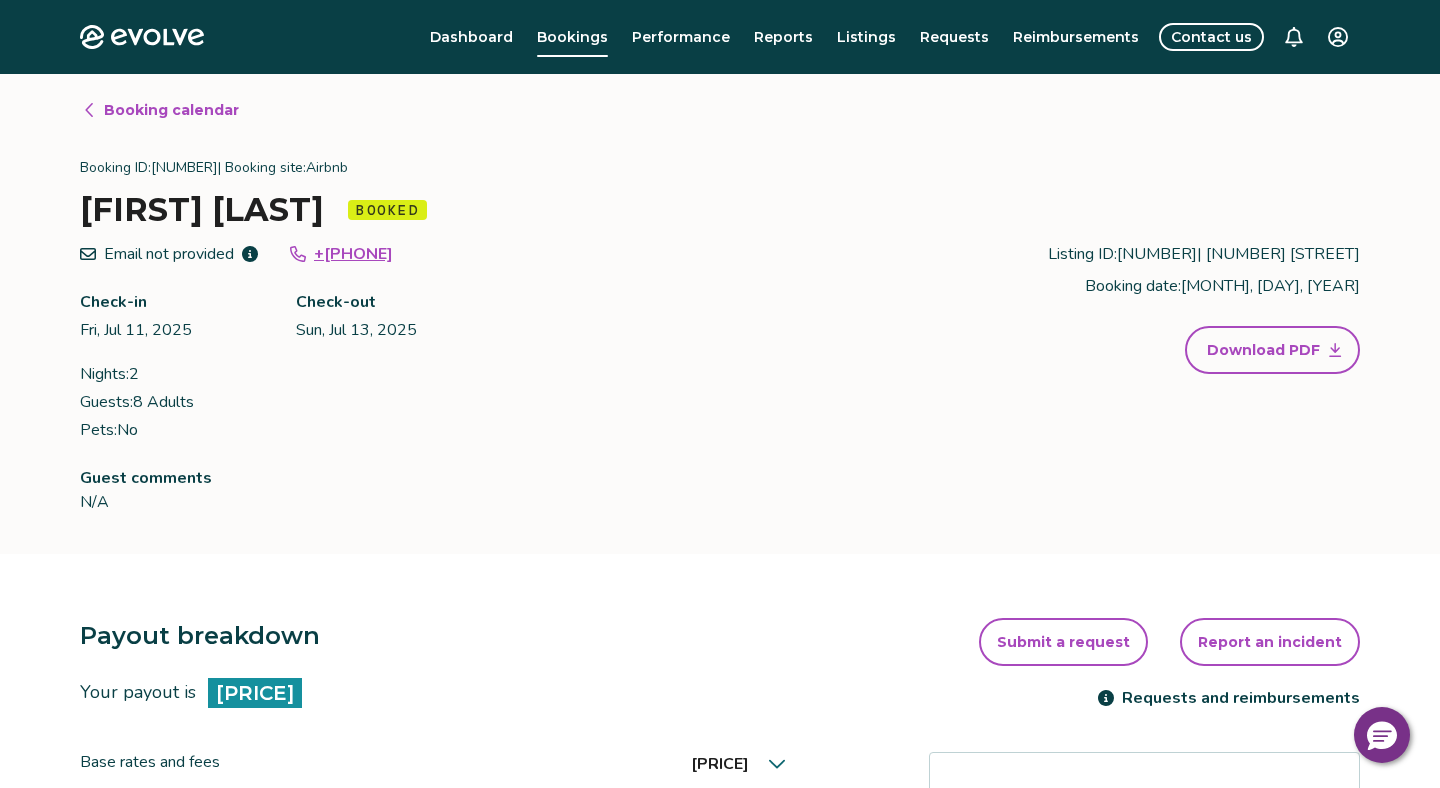 click on "+[PHONE]" at bounding box center (353, 254) 